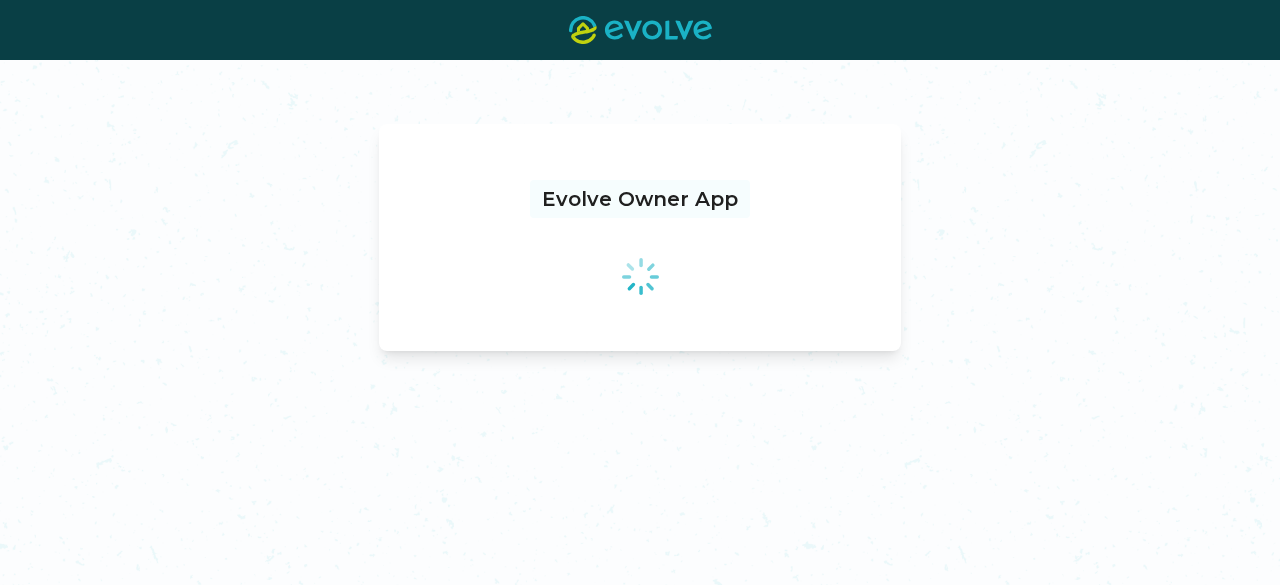 scroll, scrollTop: 0, scrollLeft: 0, axis: both 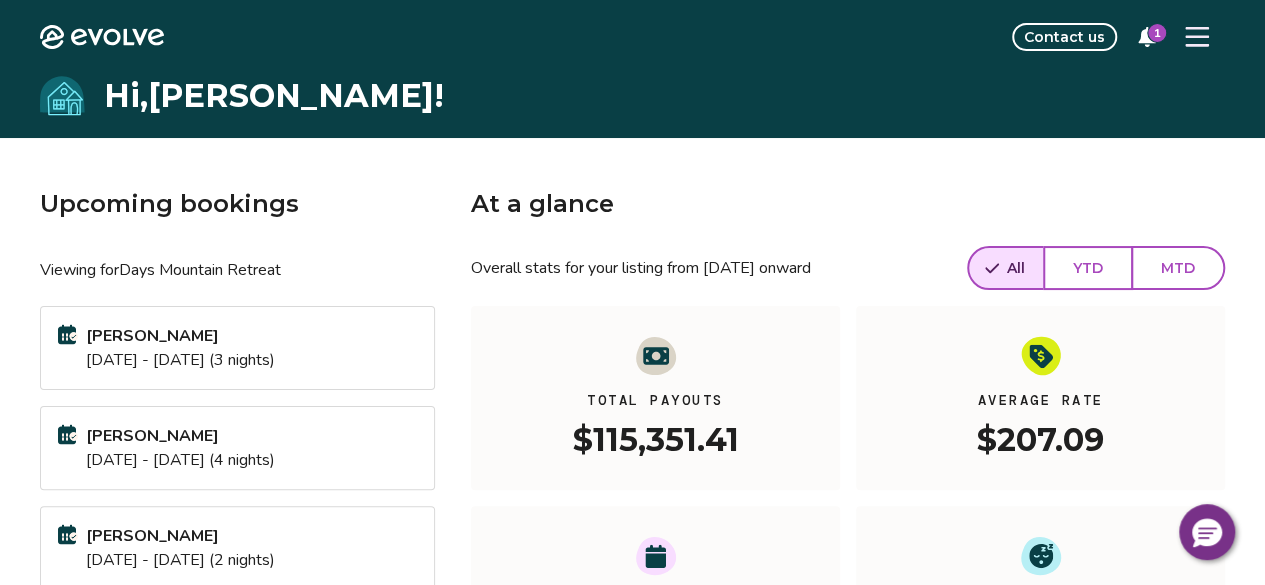 click 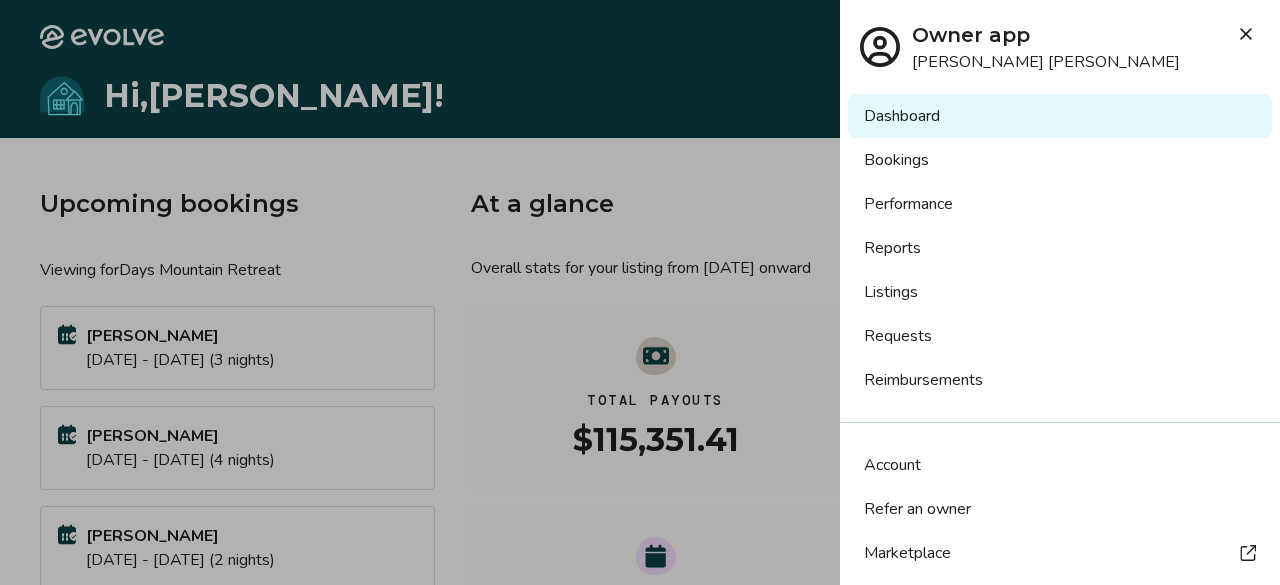 click on "Listings" at bounding box center (1060, 292) 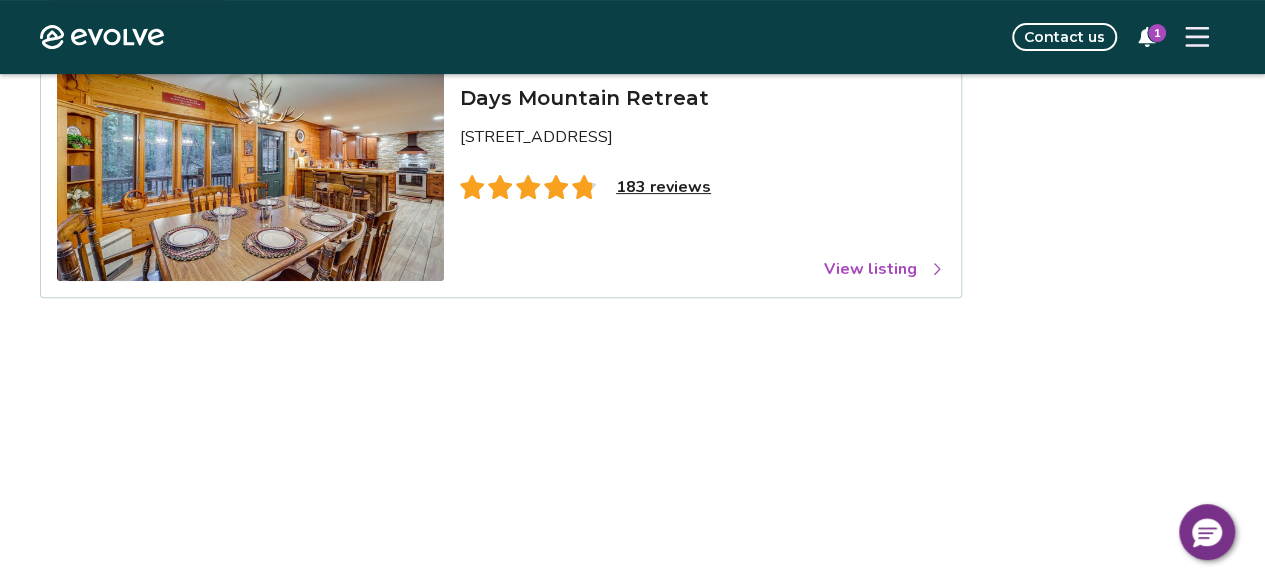 scroll, scrollTop: 200, scrollLeft: 0, axis: vertical 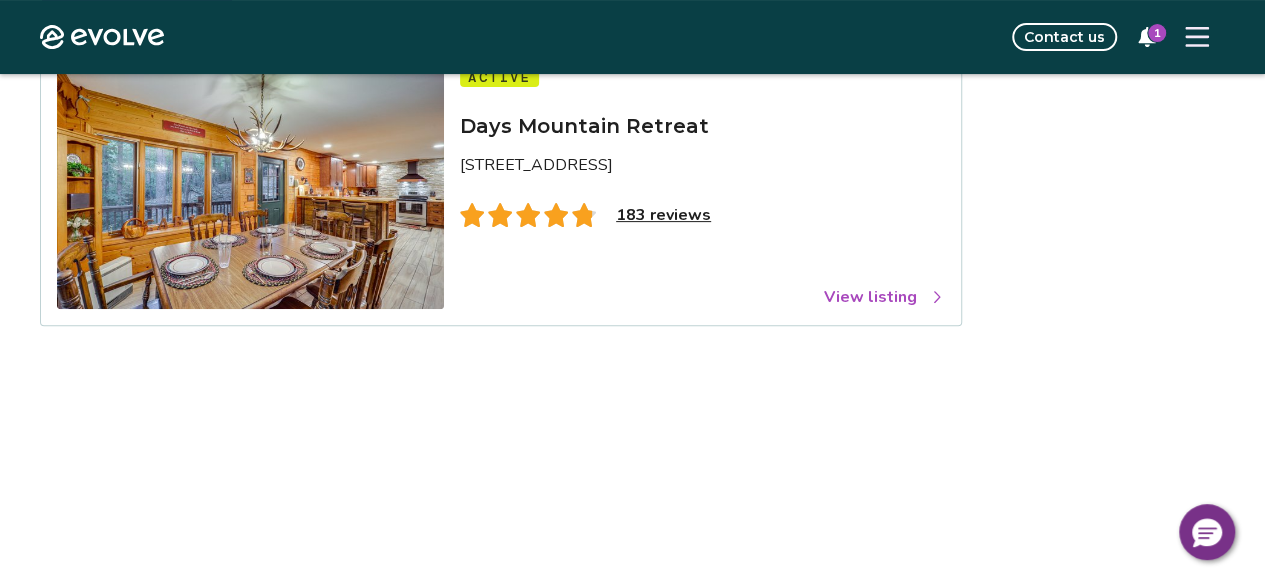 click on "View listing" at bounding box center [884, 297] 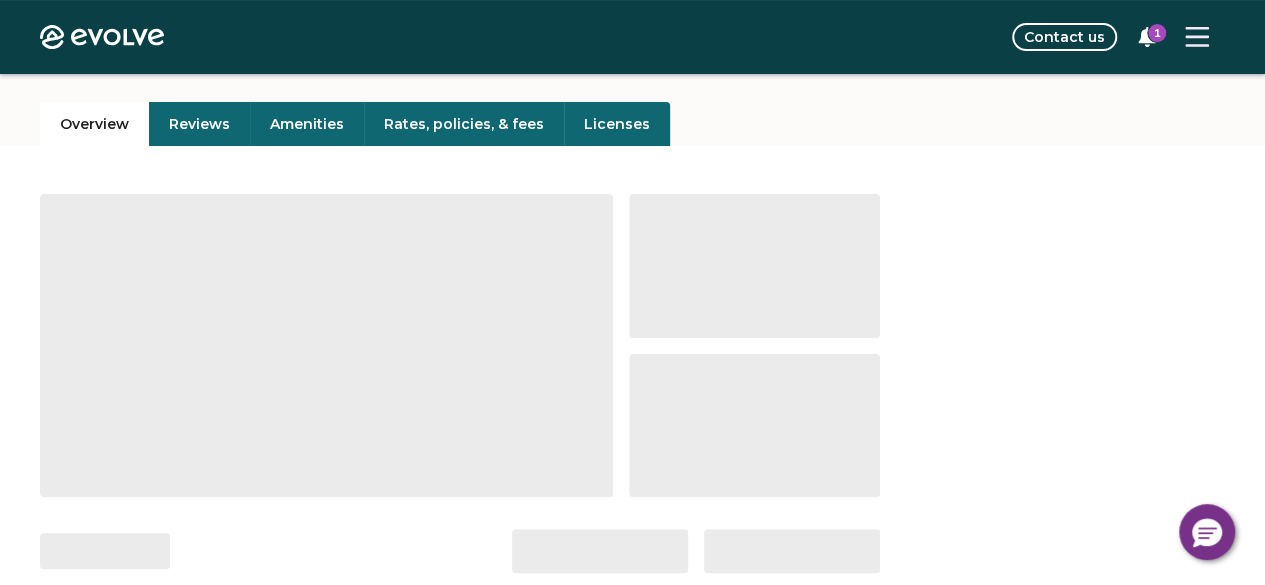 click on "Reviews" at bounding box center [199, 124] 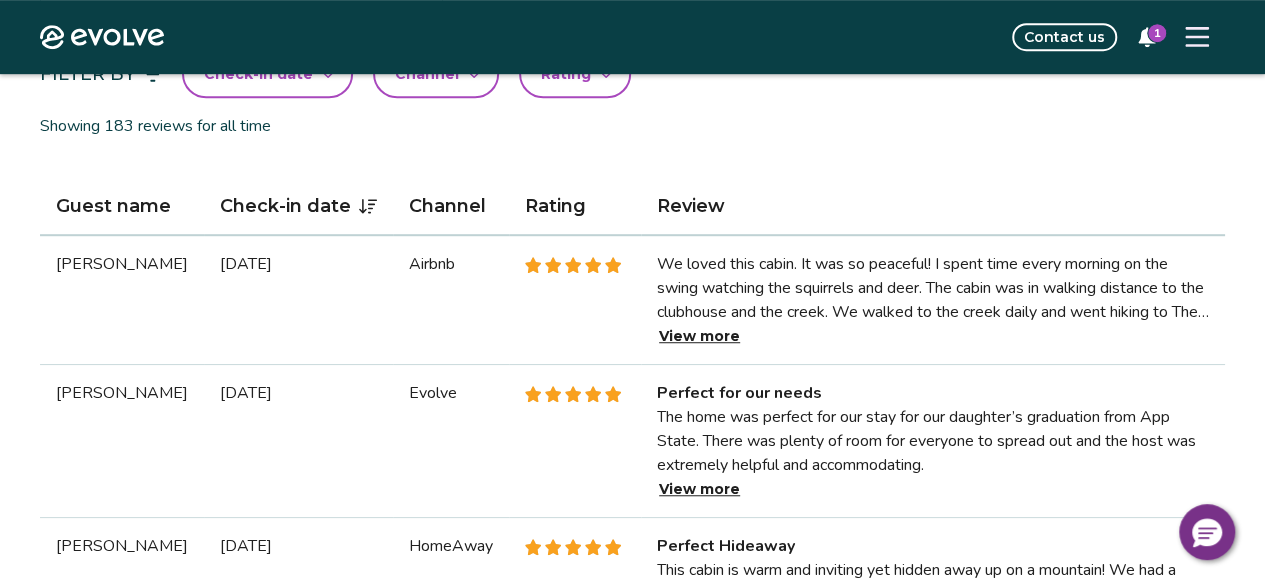 scroll, scrollTop: 600, scrollLeft: 0, axis: vertical 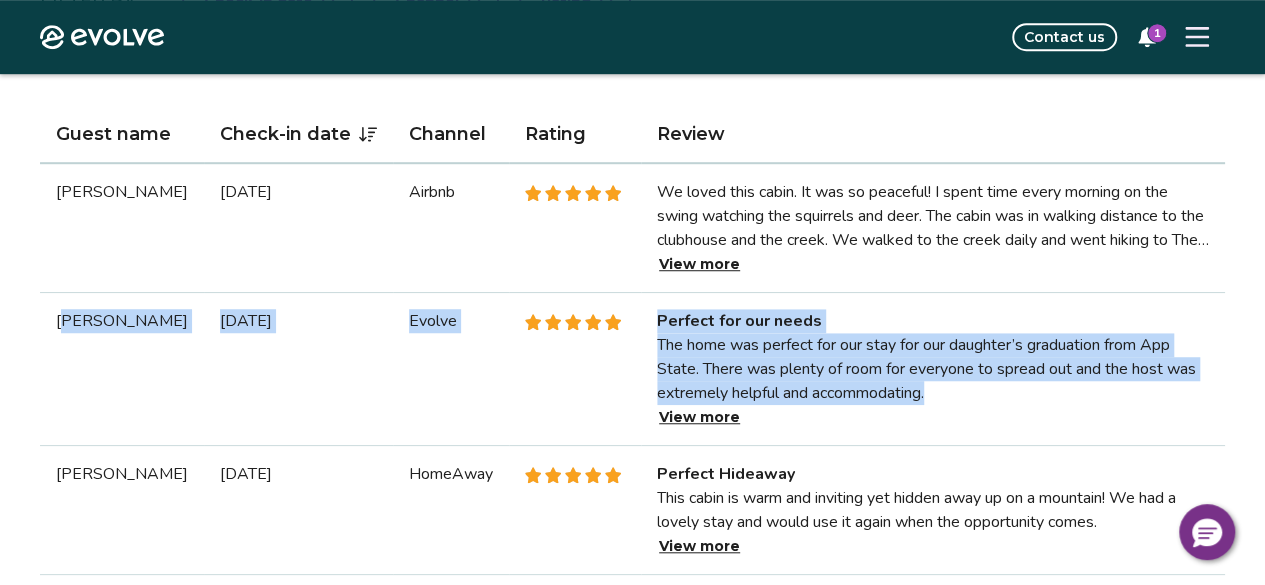 drag, startPoint x: 60, startPoint y: 323, endPoint x: 932, endPoint y: 435, distance: 879.16327 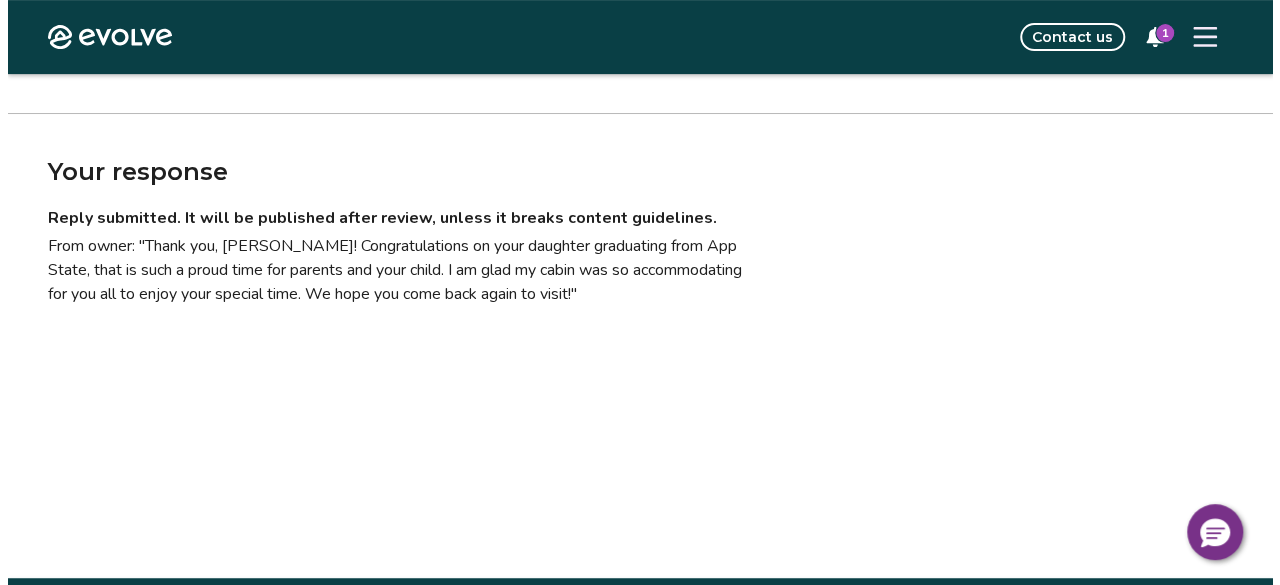 scroll, scrollTop: 448, scrollLeft: 0, axis: vertical 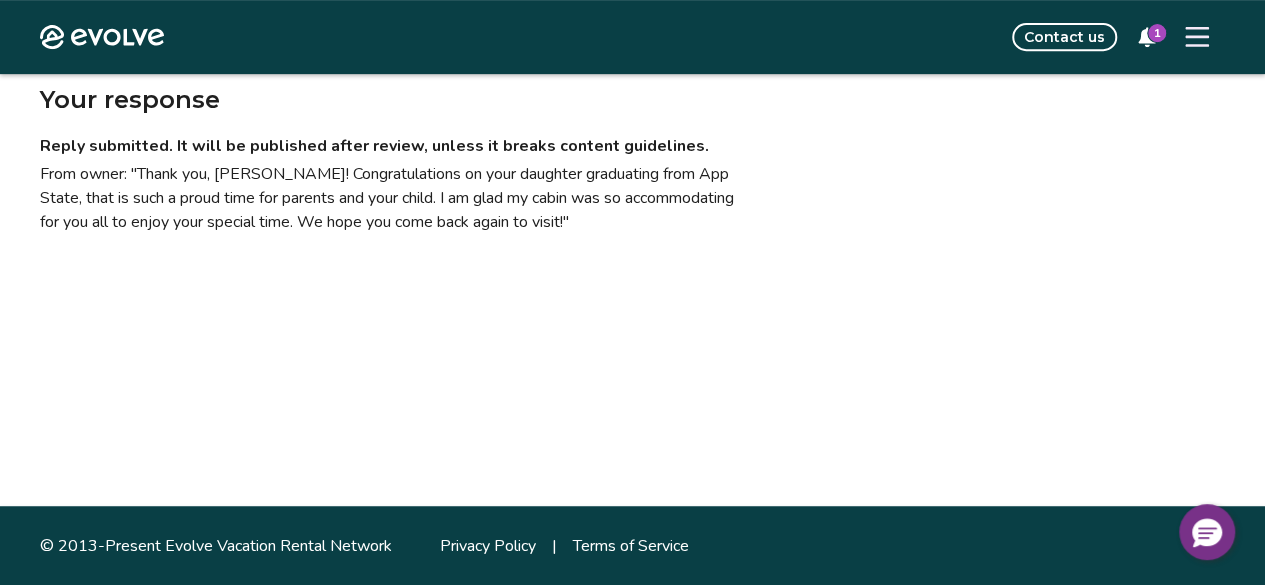click at bounding box center [1197, 37] 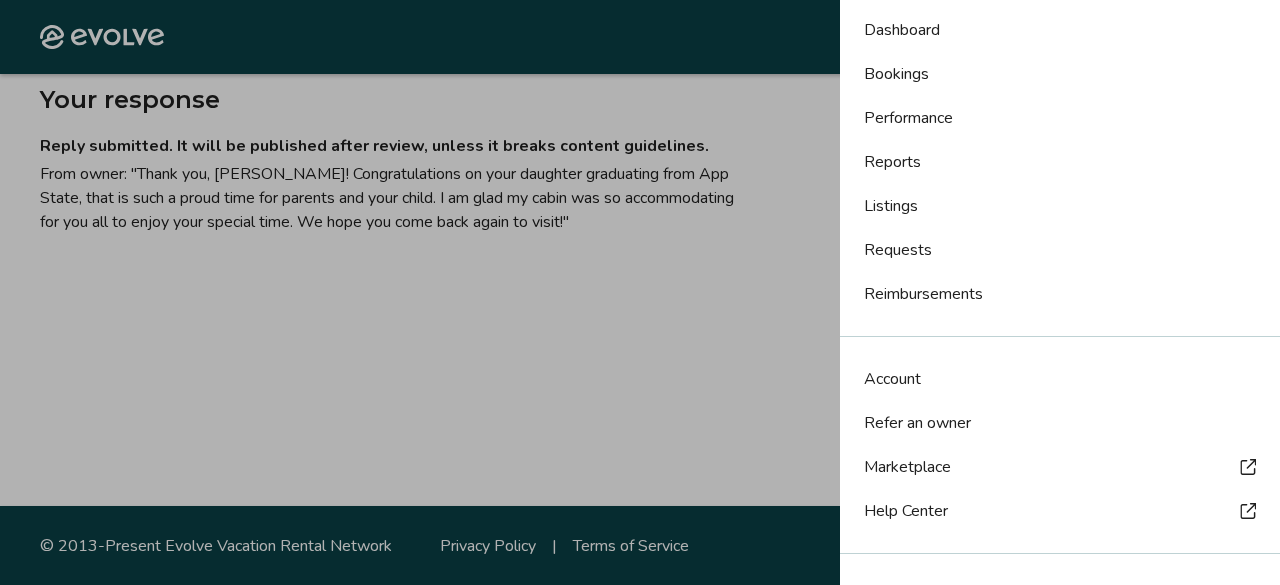scroll, scrollTop: 182, scrollLeft: 0, axis: vertical 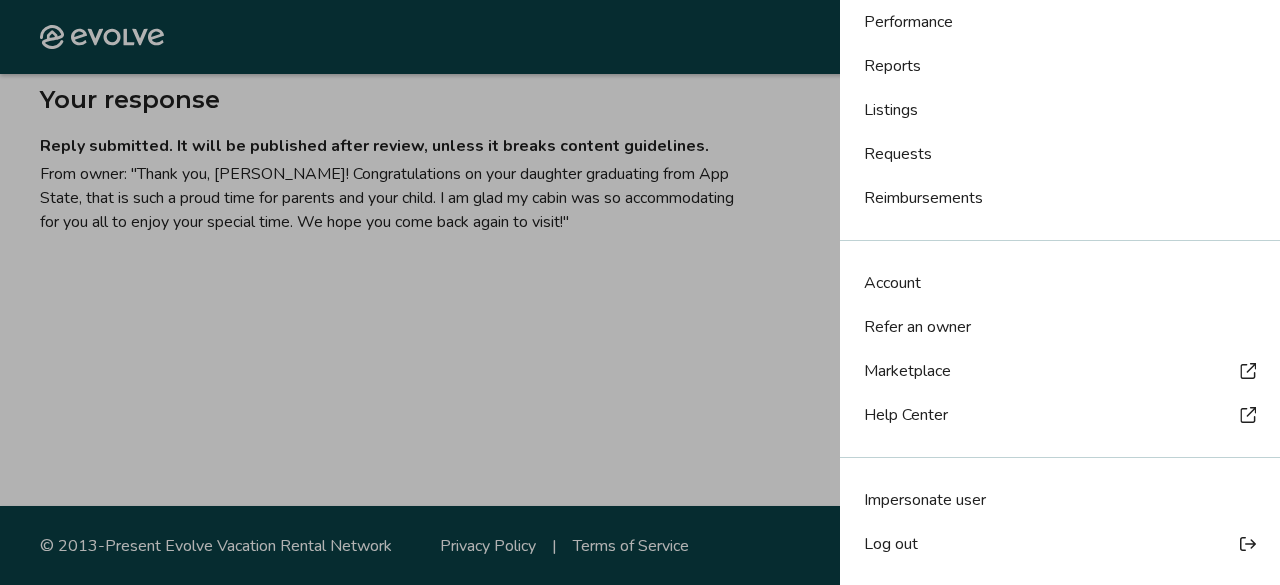 click on "Log out" at bounding box center (891, 544) 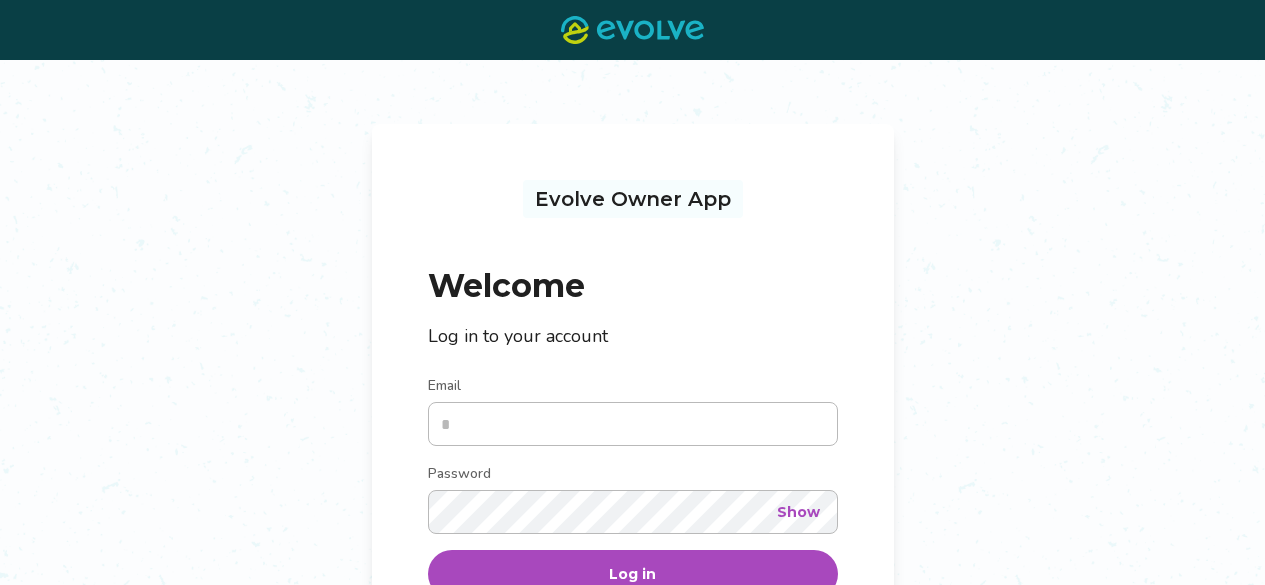 scroll, scrollTop: 0, scrollLeft: 0, axis: both 